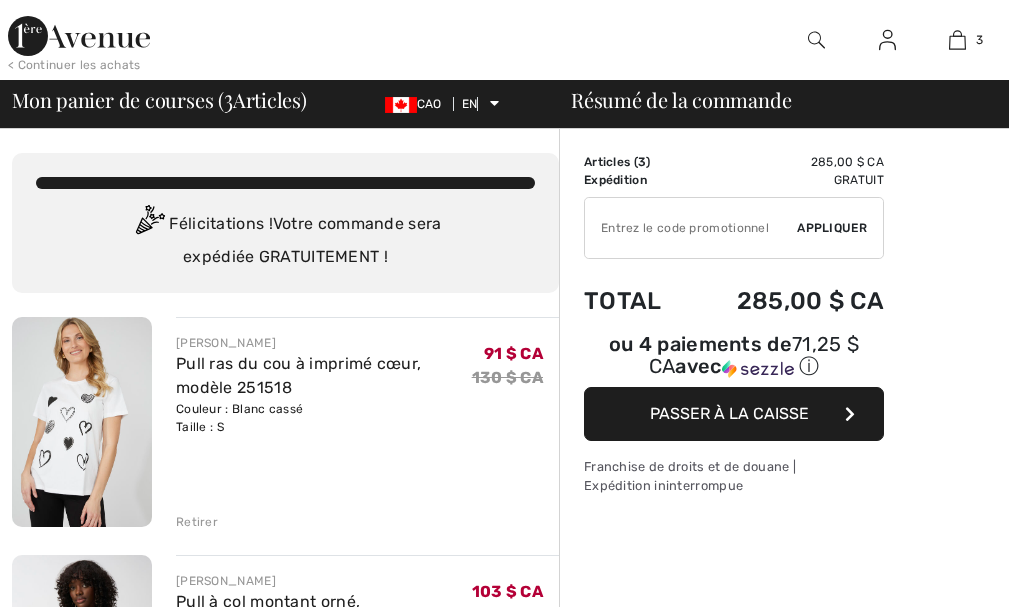 scroll, scrollTop: 0, scrollLeft: 0, axis: both 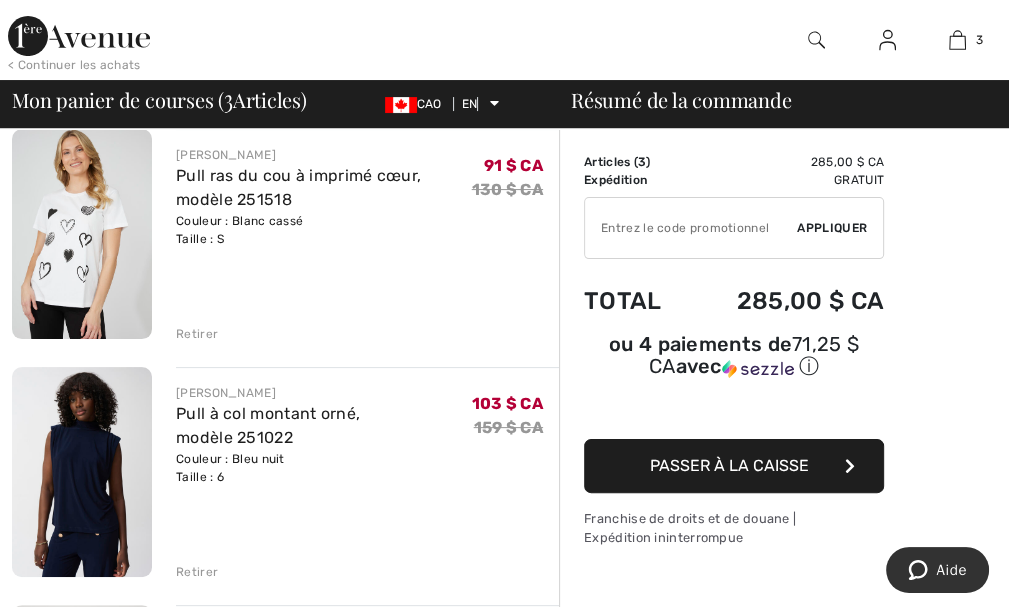 click on "Retirer" at bounding box center (197, 572) 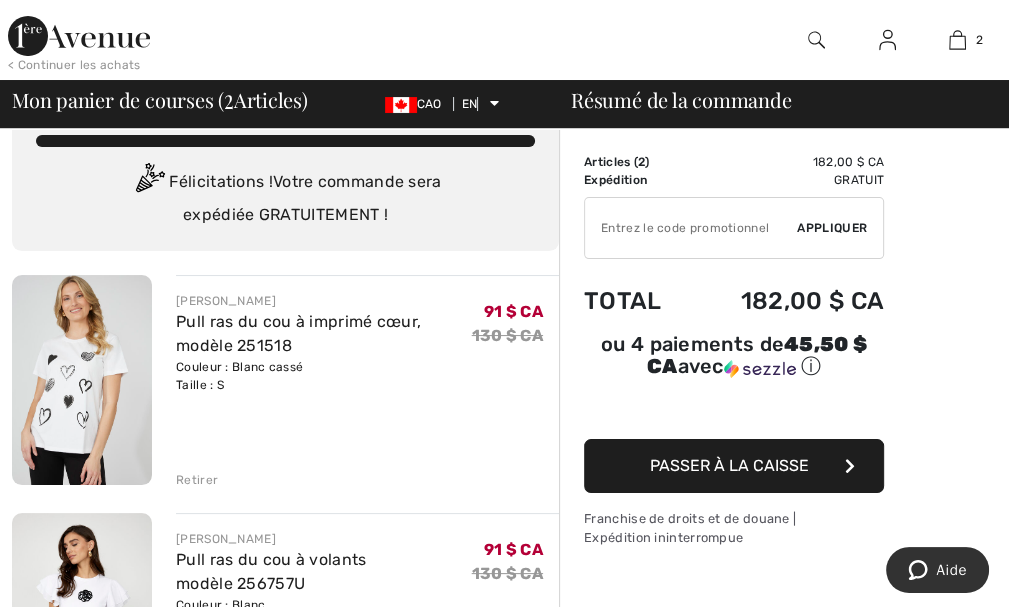 scroll, scrollTop: 0, scrollLeft: 0, axis: both 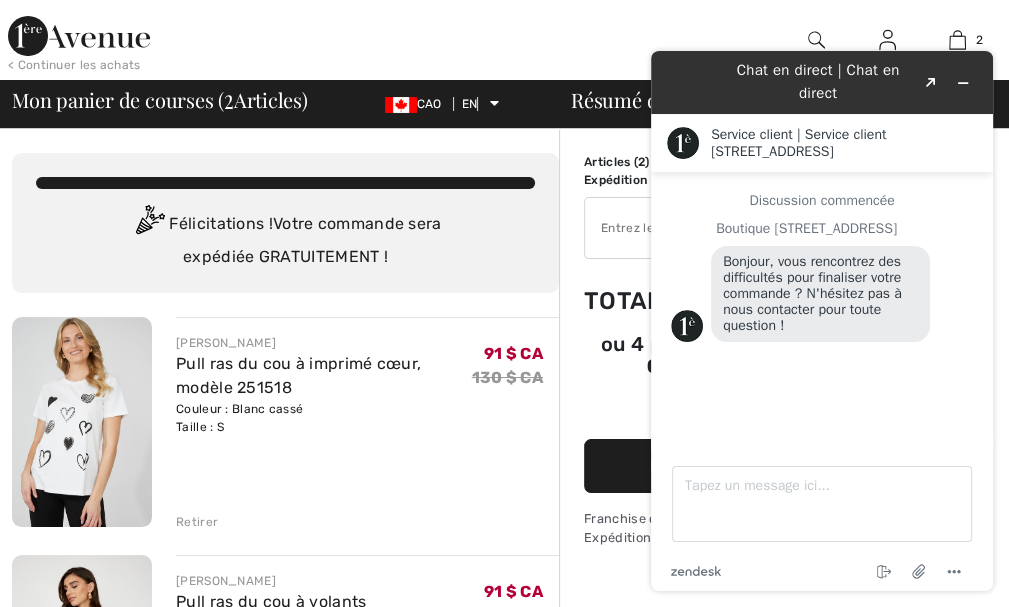 click at bounding box center [410, 40] 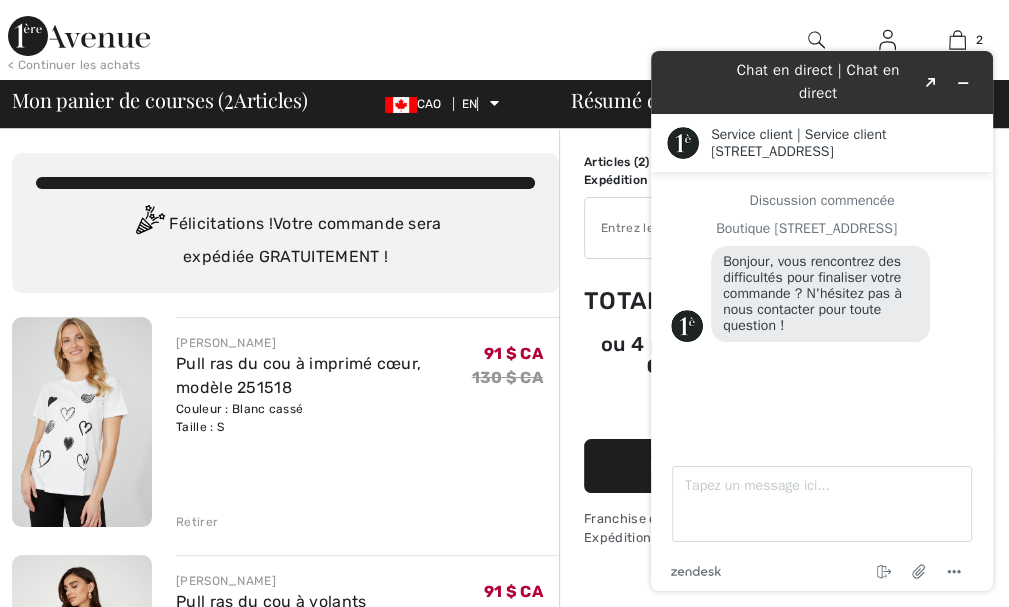 click at bounding box center (410, 40) 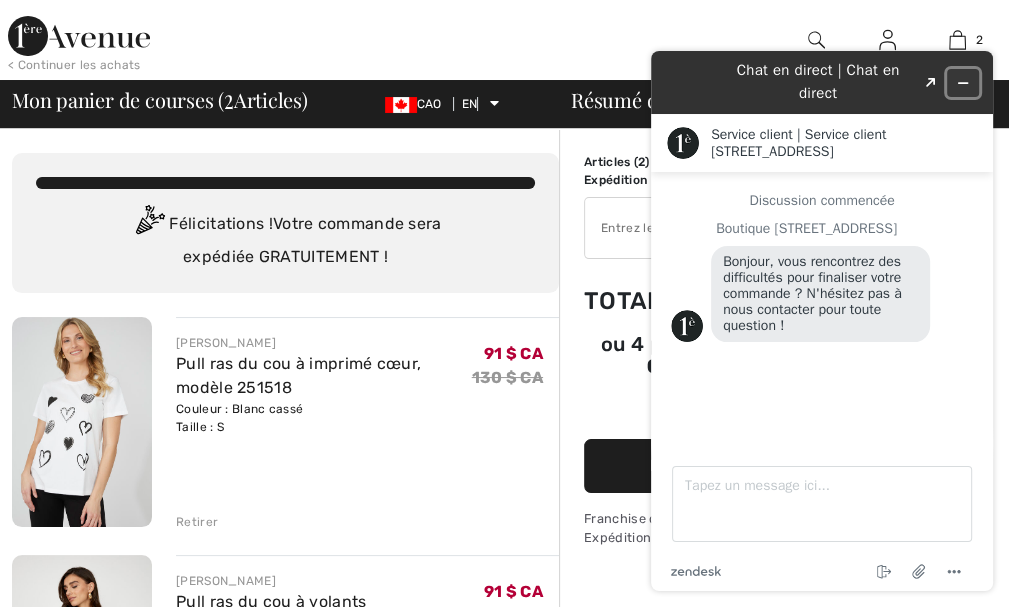 click 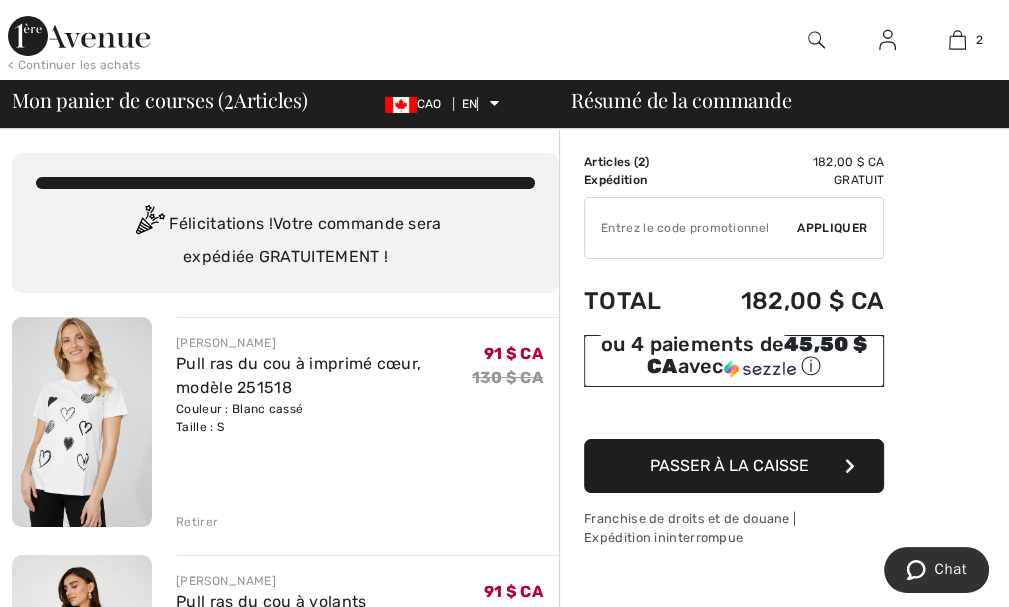 click on "ⓘ" at bounding box center (811, 366) 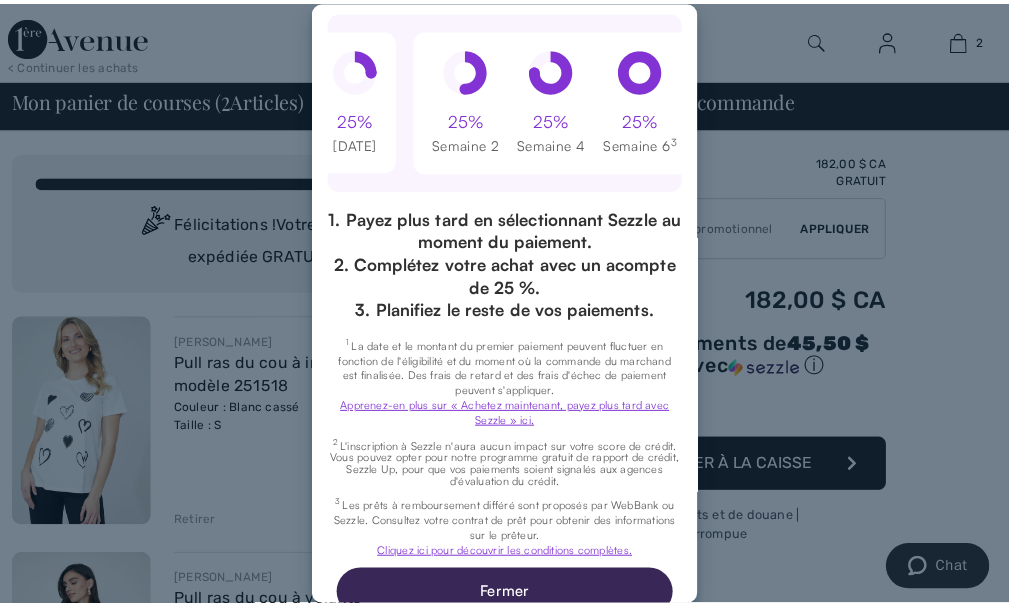 scroll, scrollTop: 320, scrollLeft: 0, axis: vertical 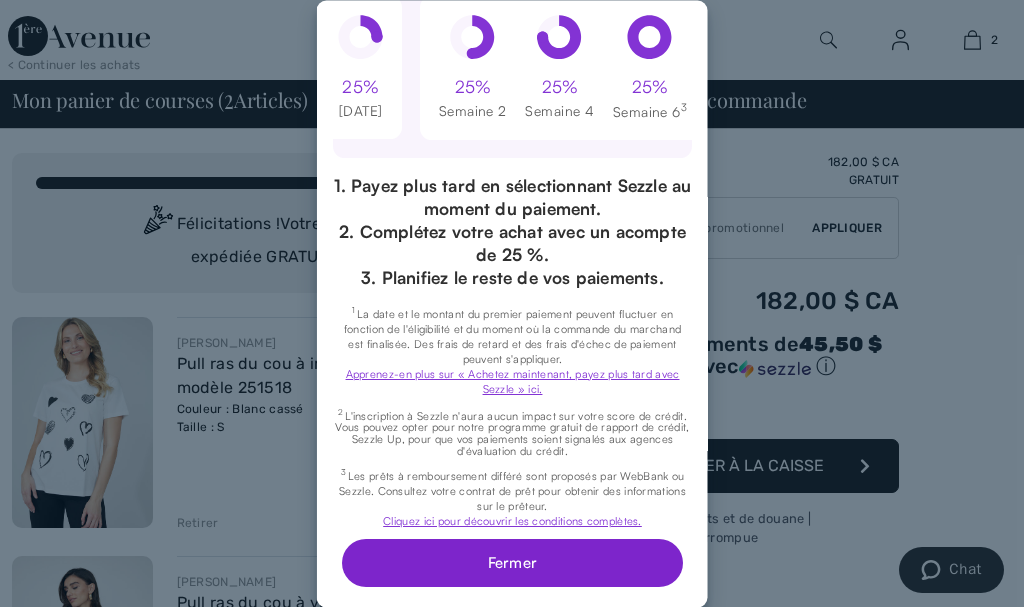 click on "Fermer" at bounding box center (511, 563) 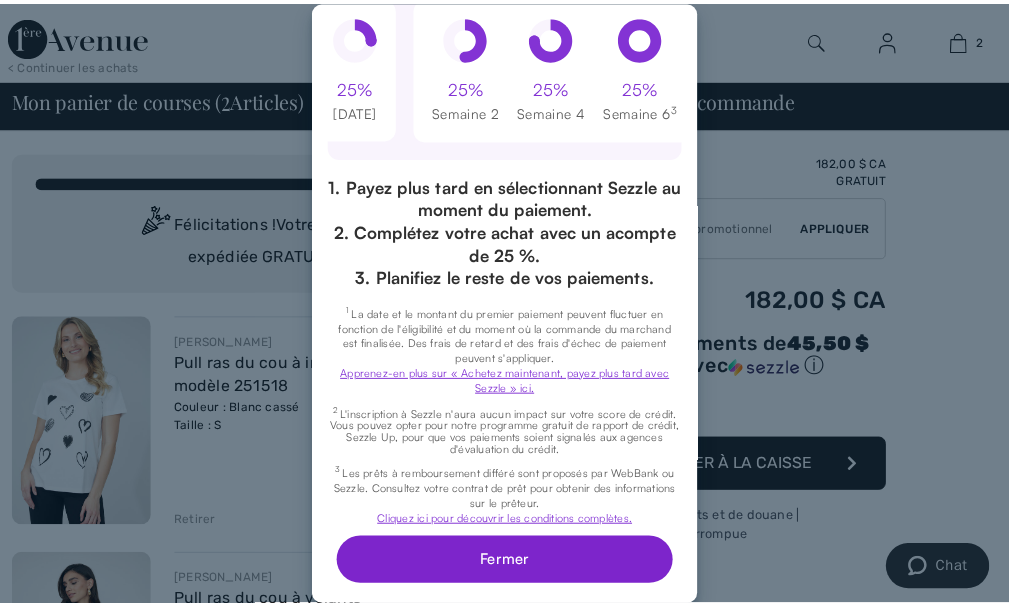 scroll, scrollTop: 0, scrollLeft: 0, axis: both 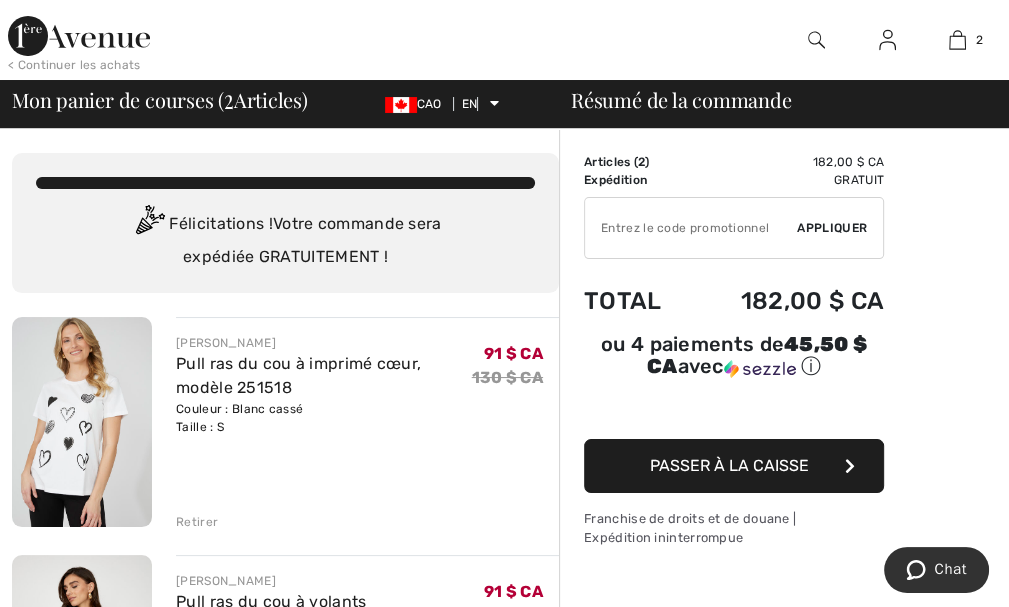click on "Passer à la caisse" at bounding box center [729, 465] 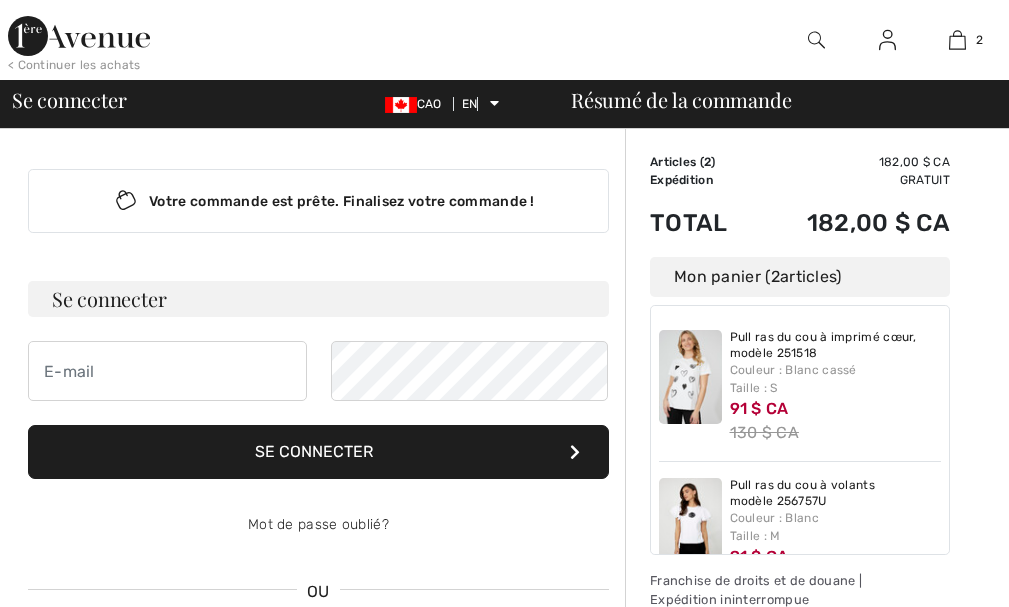 scroll, scrollTop: 0, scrollLeft: 0, axis: both 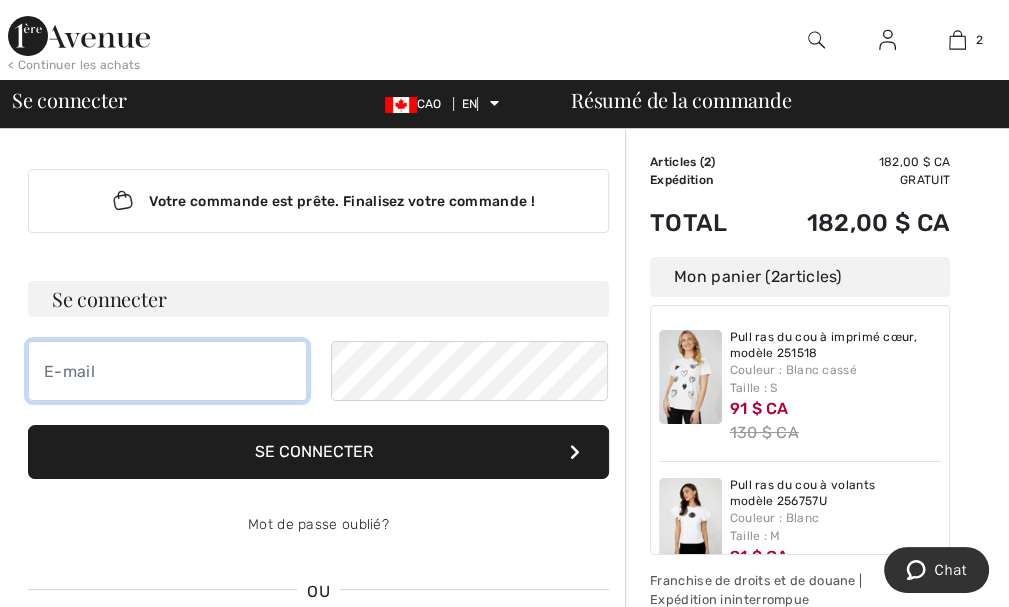 click at bounding box center (167, 371) 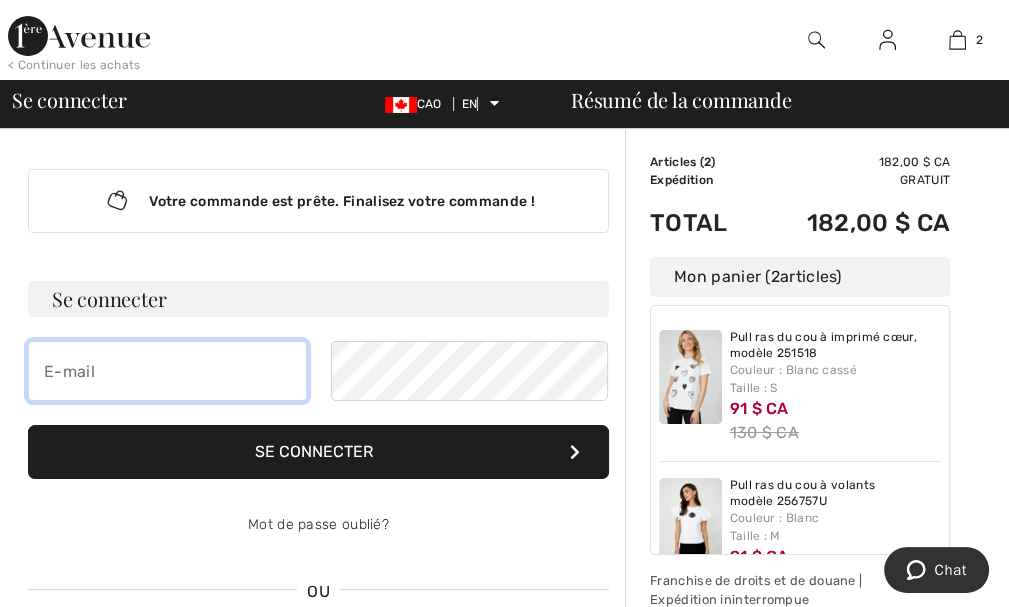 type on "lasource@equipementsgmm.com" 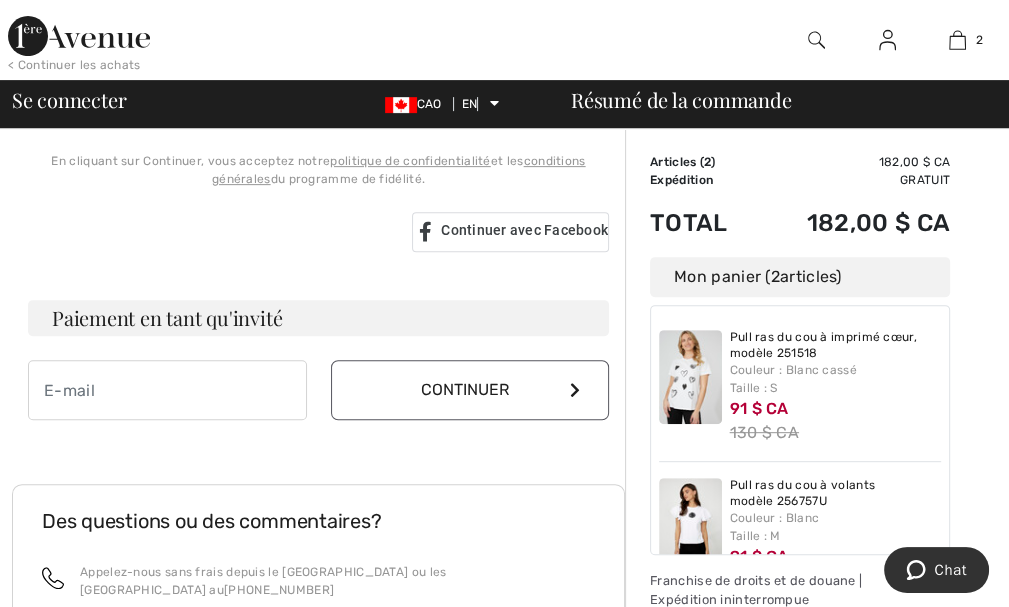scroll, scrollTop: 480, scrollLeft: 0, axis: vertical 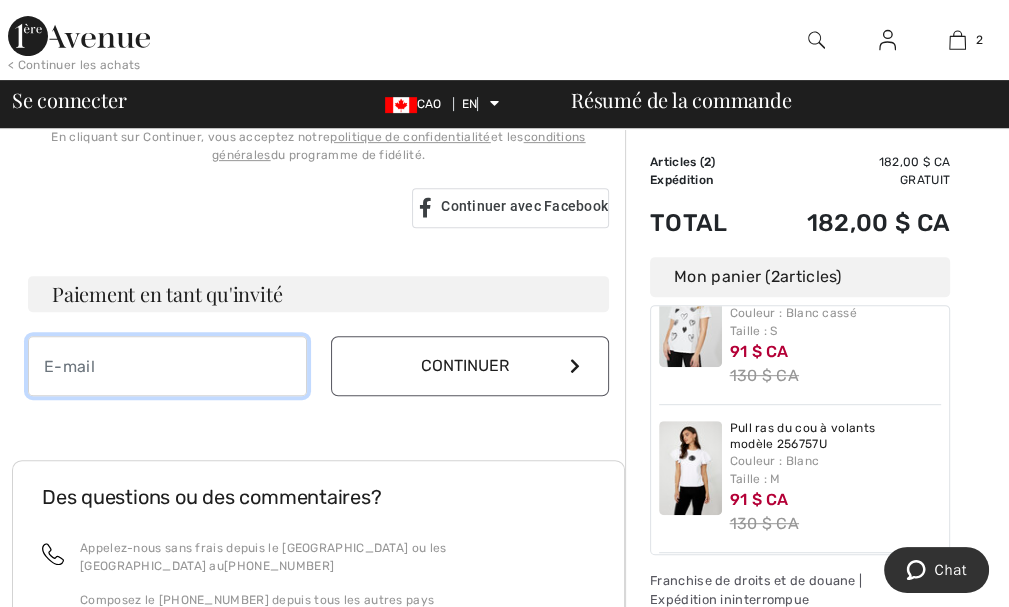 click at bounding box center (167, 366) 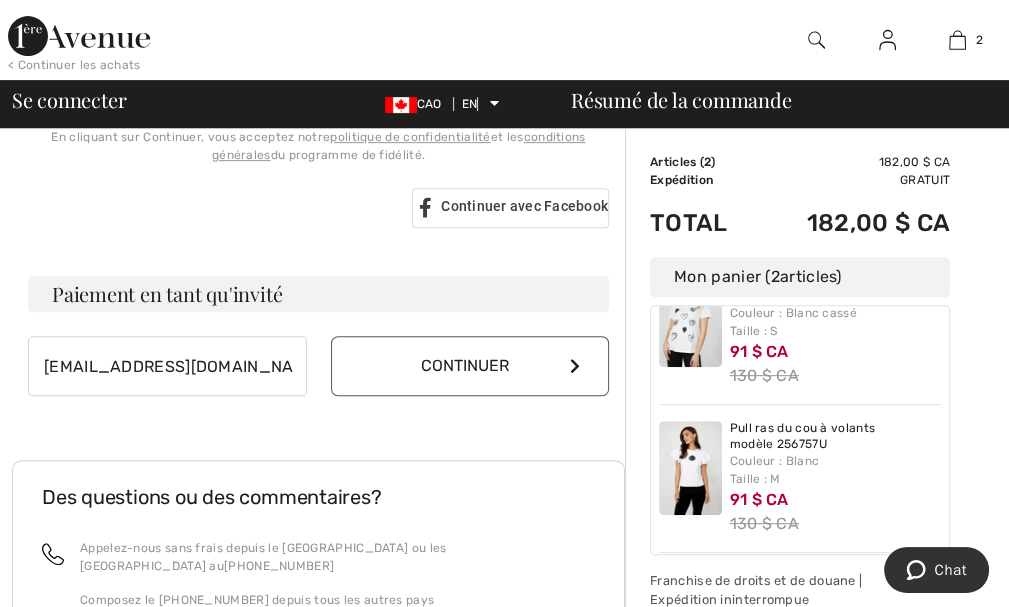 click on "Continuer" at bounding box center (465, 365) 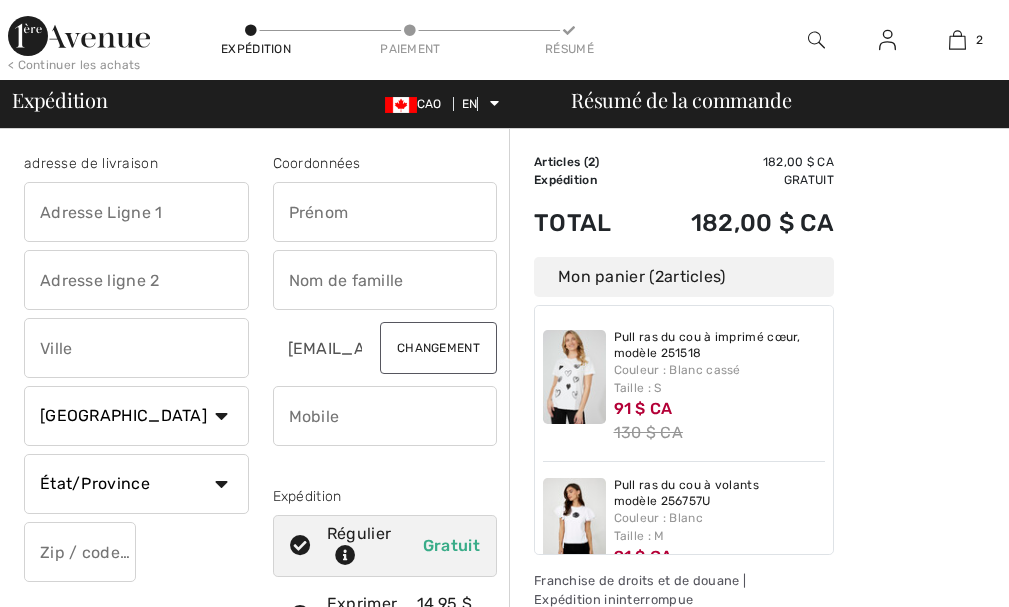 scroll, scrollTop: 0, scrollLeft: 0, axis: both 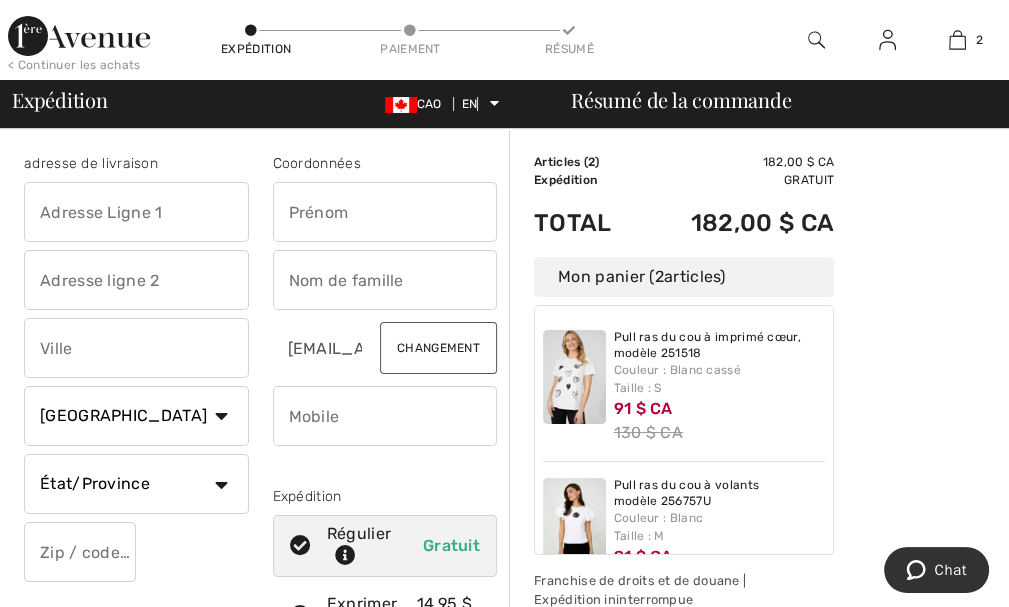 click at bounding box center (136, 212) 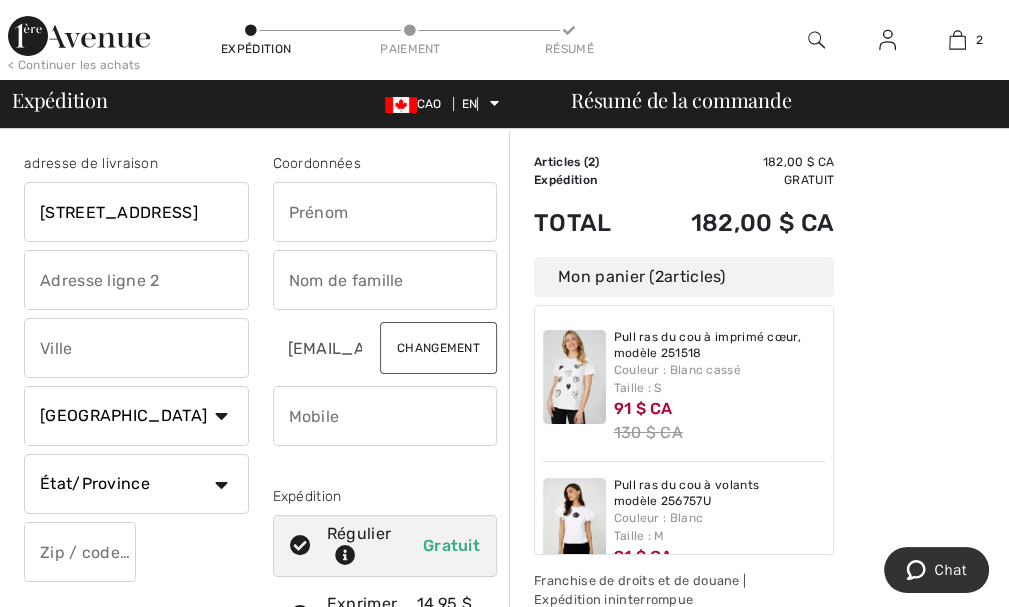 type on "7 rue fiset" 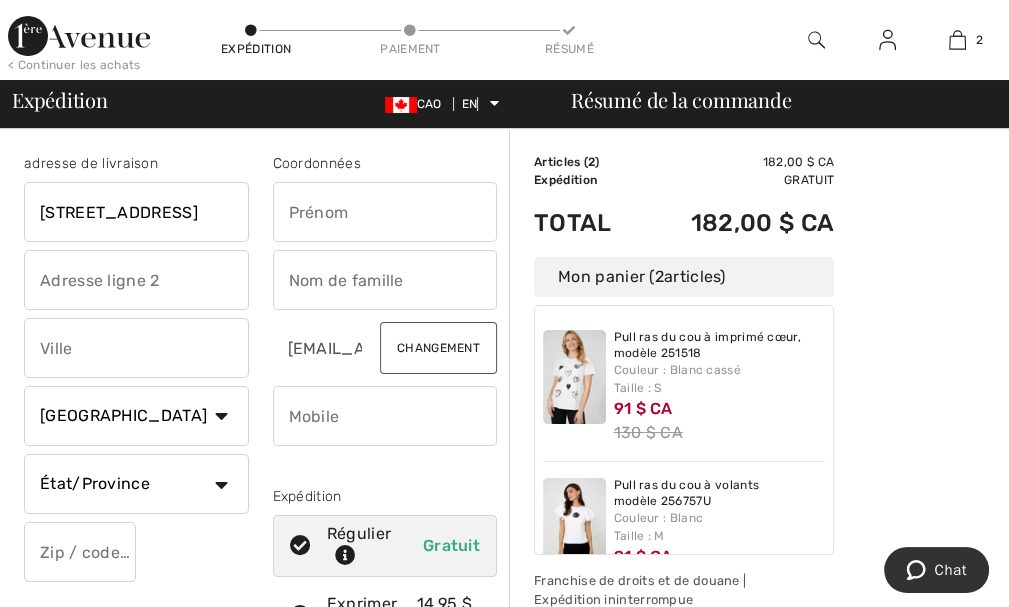 click at bounding box center [136, 348] 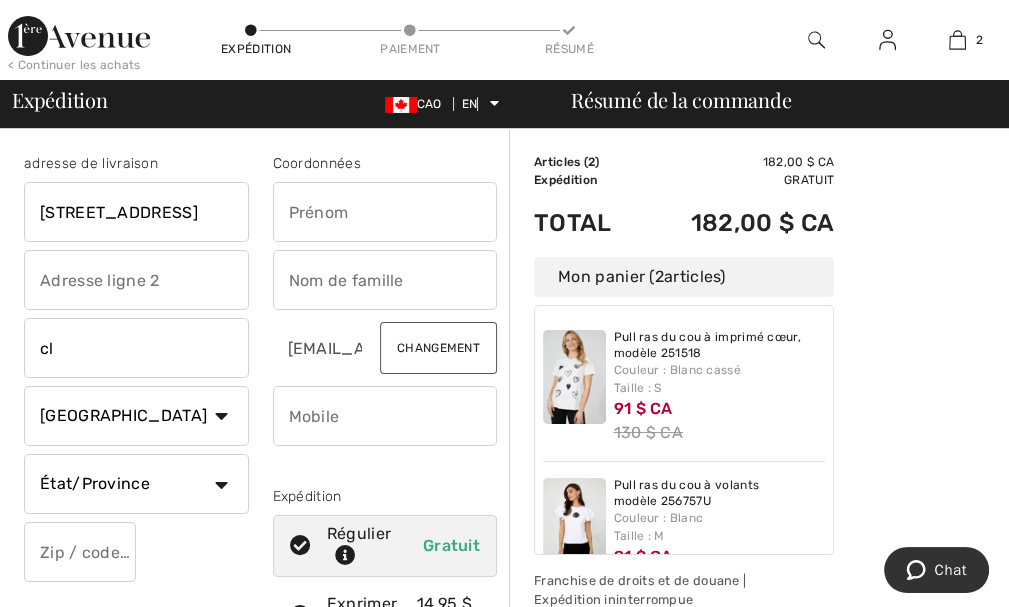 type on "c" 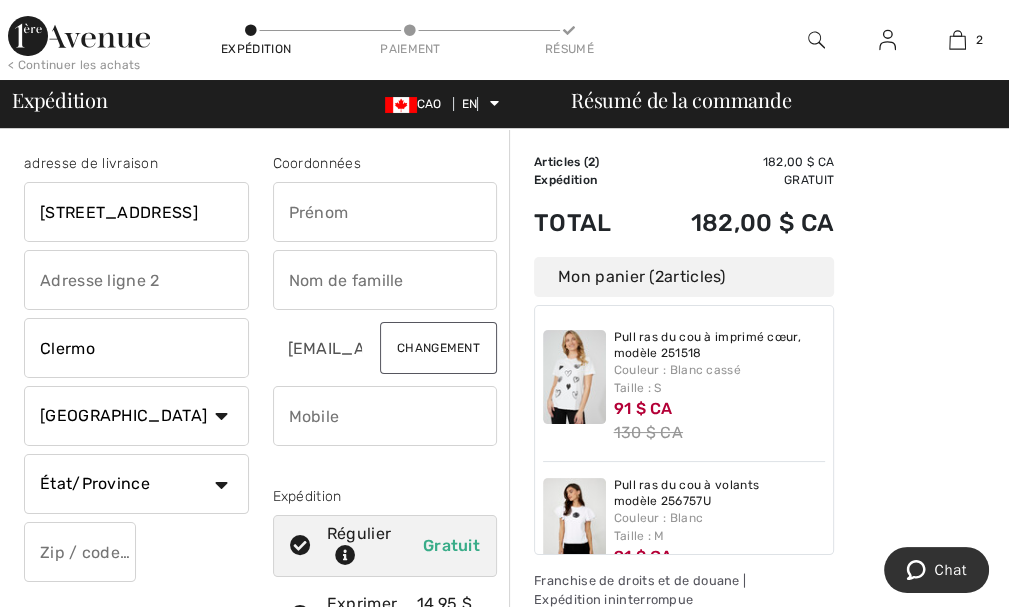 type on "Clermont" 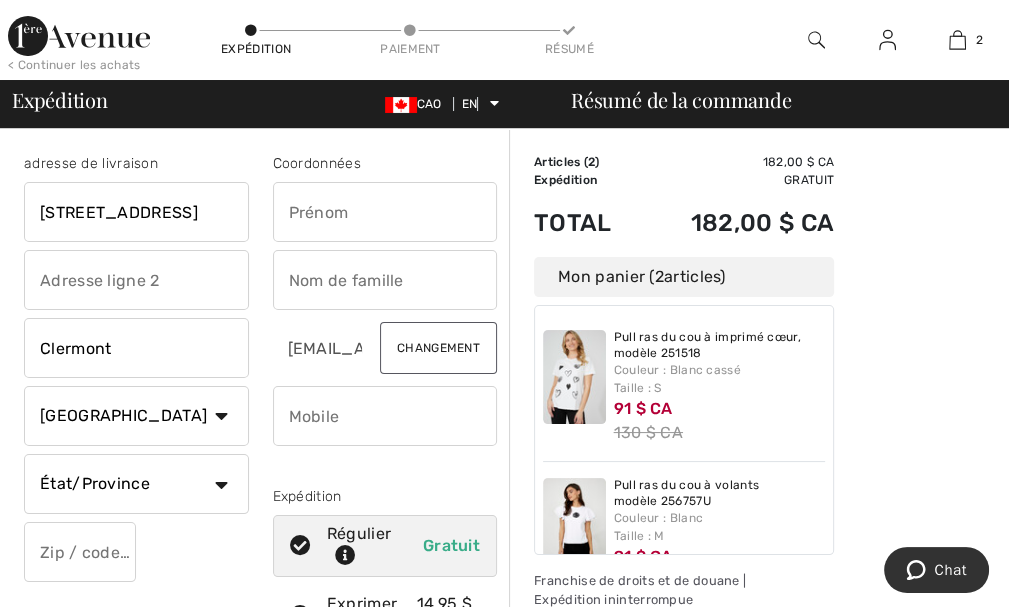 click on "État/Province
Alberta
Colombie-Britannique
Manitoba
Nouveau-Brunswick
Terre-Neuve-et-Labrador
Territoires du Nord-Ouest
Nouvelle-Écosse
Nunavut
Ontario
Île-du-Prince-Édouard
Québec
Saskatchewan
Yukon" at bounding box center (136, 484) 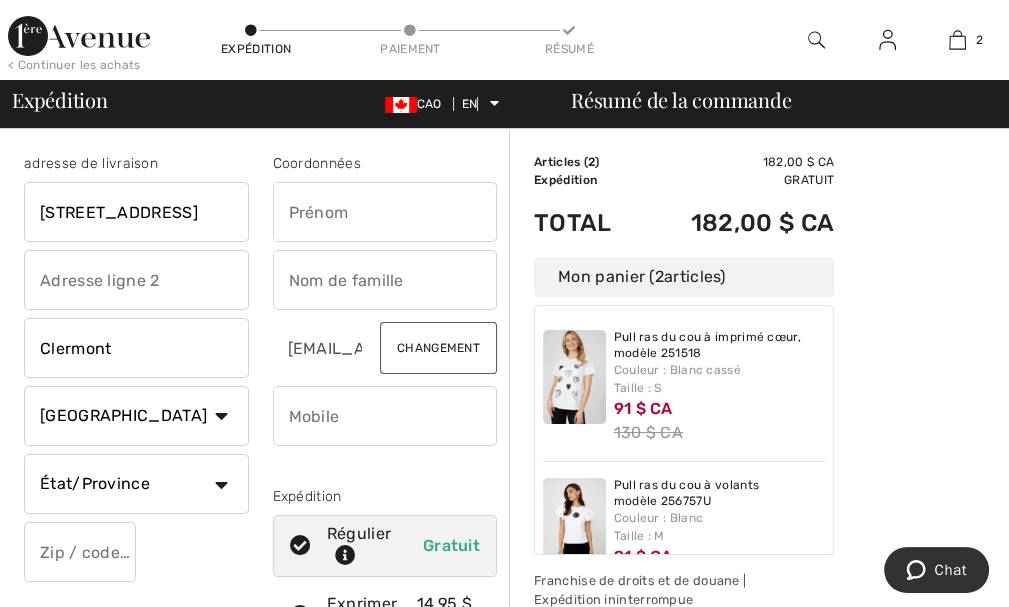 select on "QC" 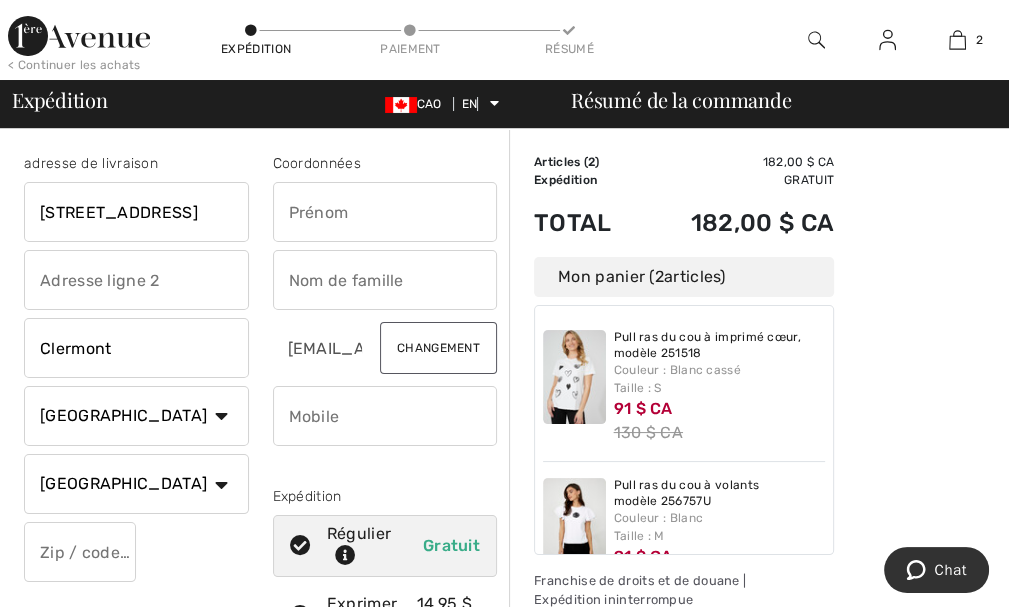 click on "État/Province
Alberta
Colombie-Britannique
Manitoba
Nouveau-Brunswick
Terre-Neuve-et-Labrador
Territoires du Nord-Ouest
Nouvelle-Écosse
Nunavut
Ontario
Île-du-Prince-Édouard
Québec
Saskatchewan
Yukon" at bounding box center [136, 484] 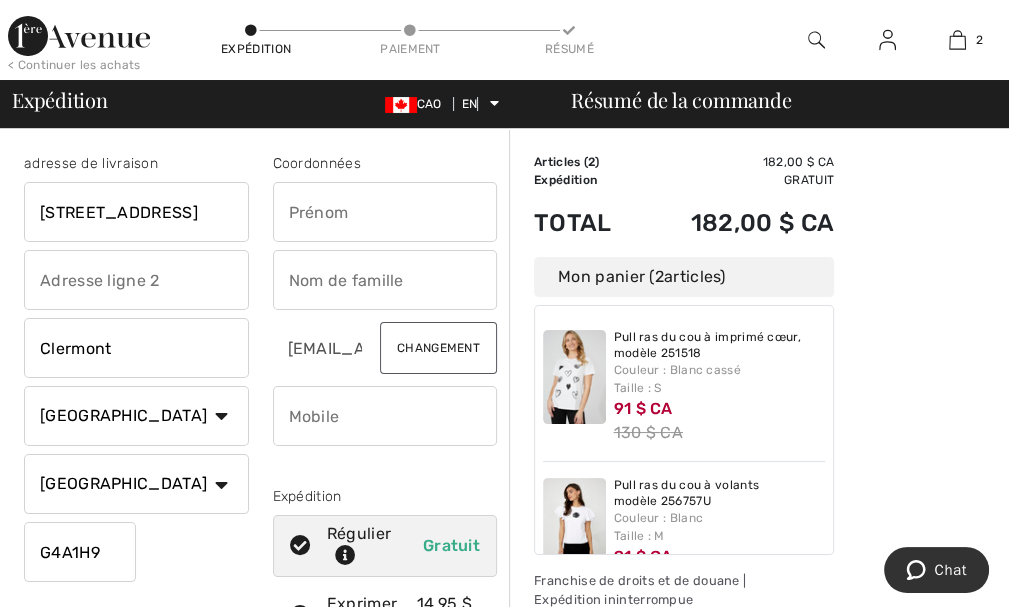 type on "G4A1H9" 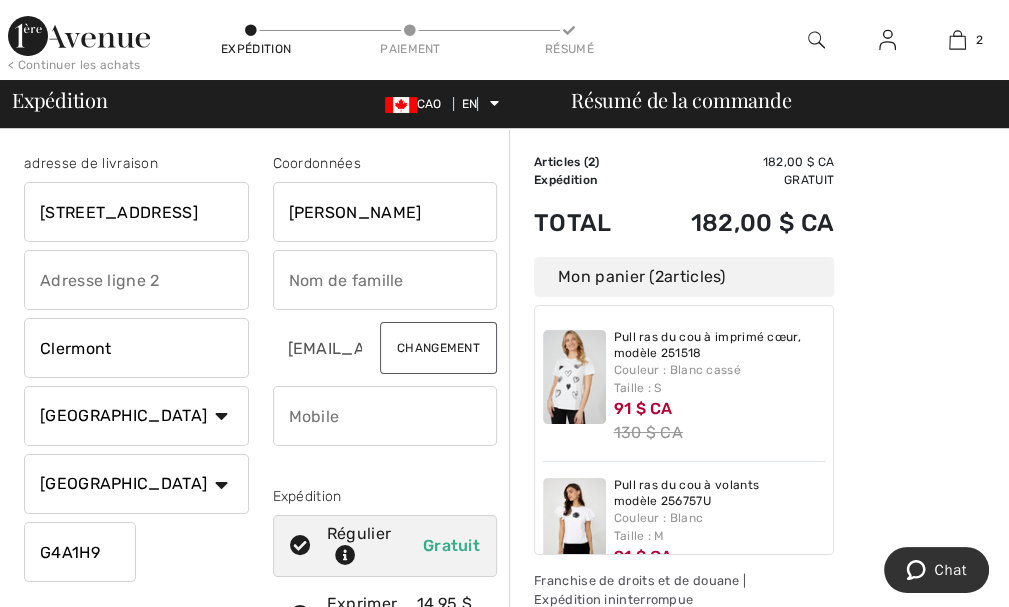 type on "TREMBLAY" 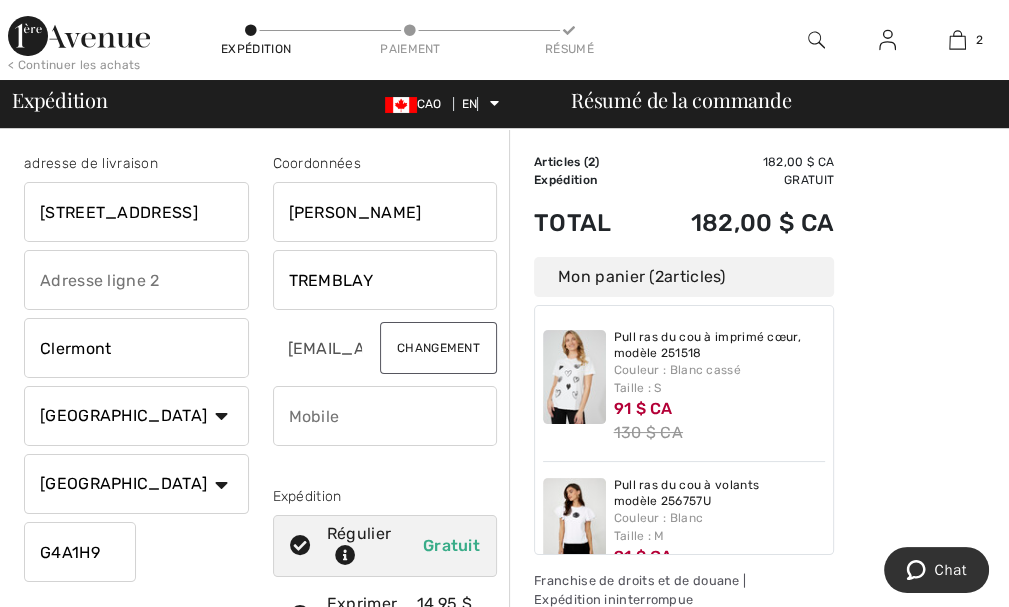 type on "4186656492" 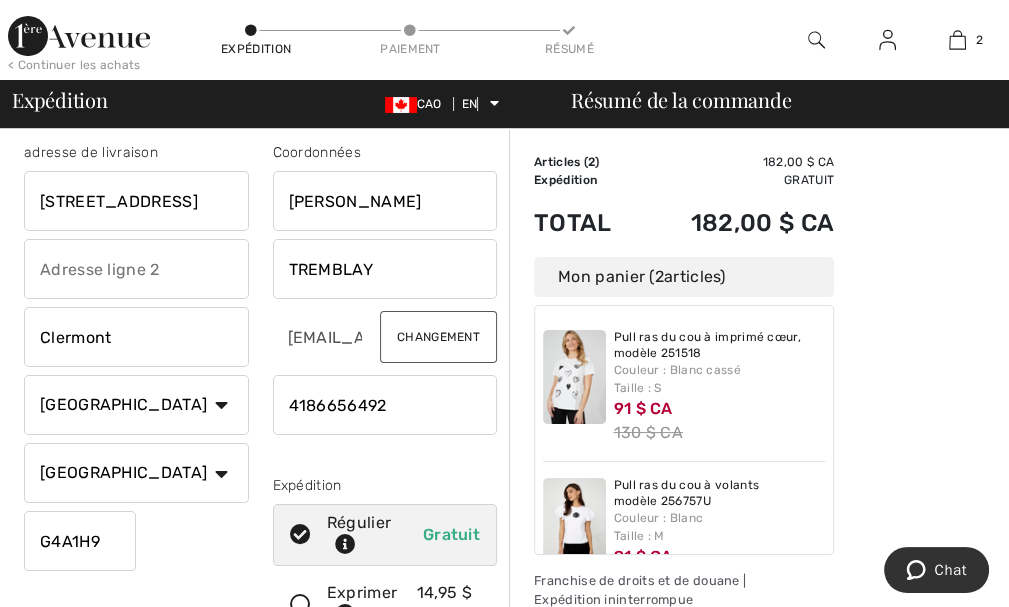 scroll, scrollTop: 0, scrollLeft: 0, axis: both 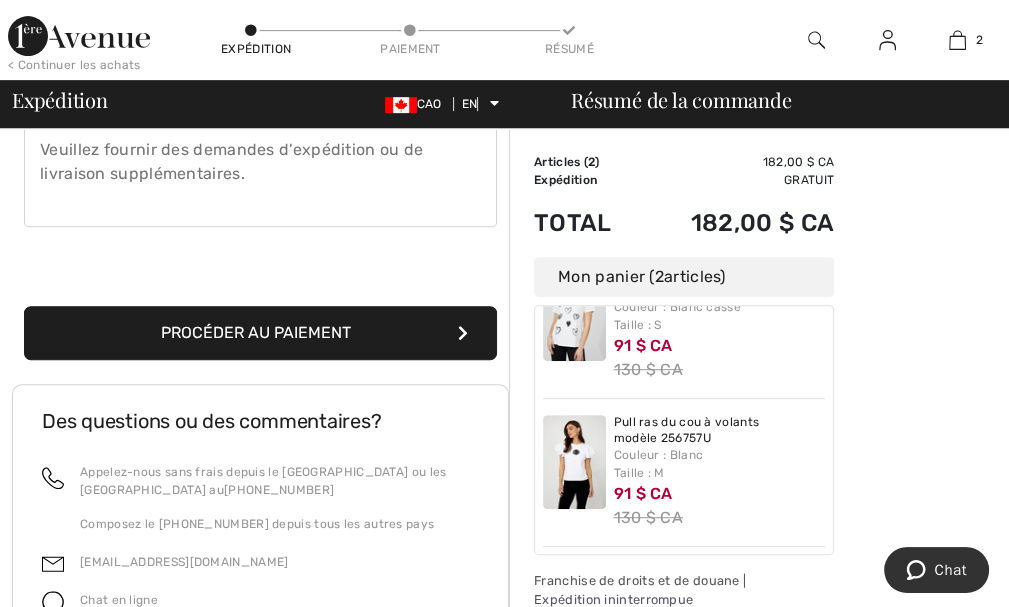 click on "Procéder au paiement" at bounding box center (256, 332) 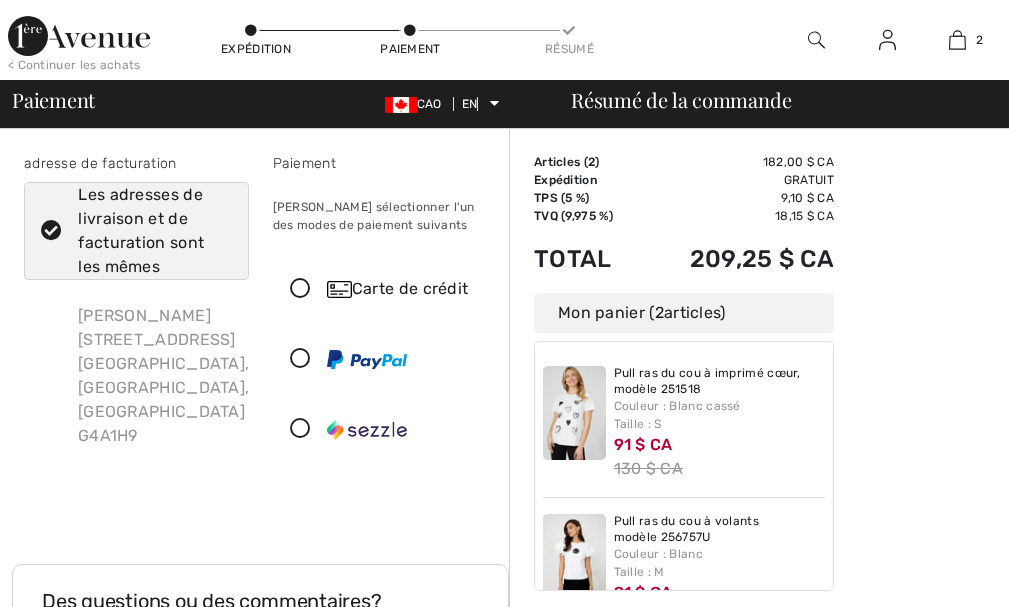scroll, scrollTop: 0, scrollLeft: 0, axis: both 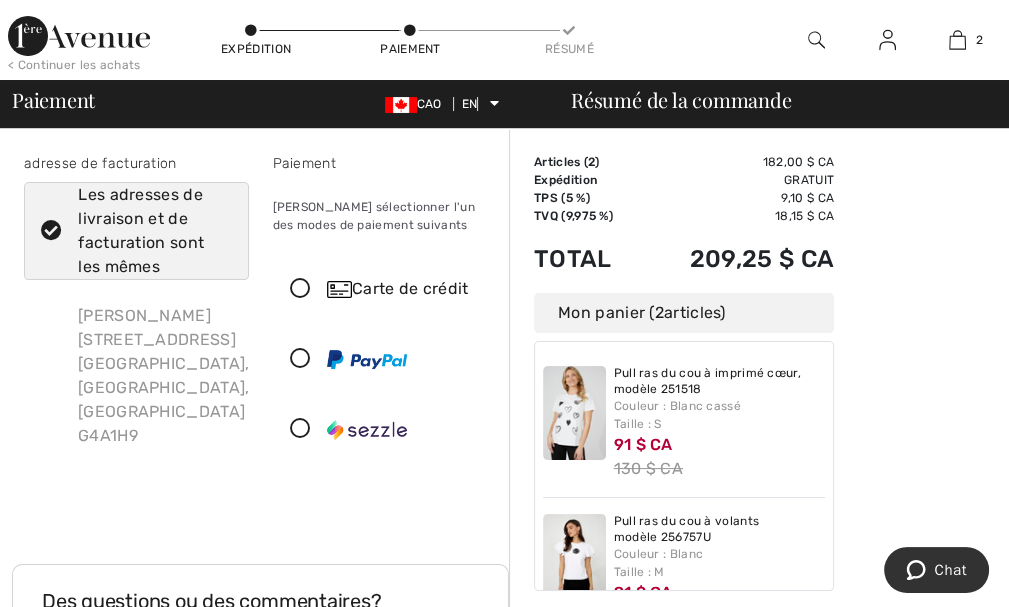 click at bounding box center (300, 429) 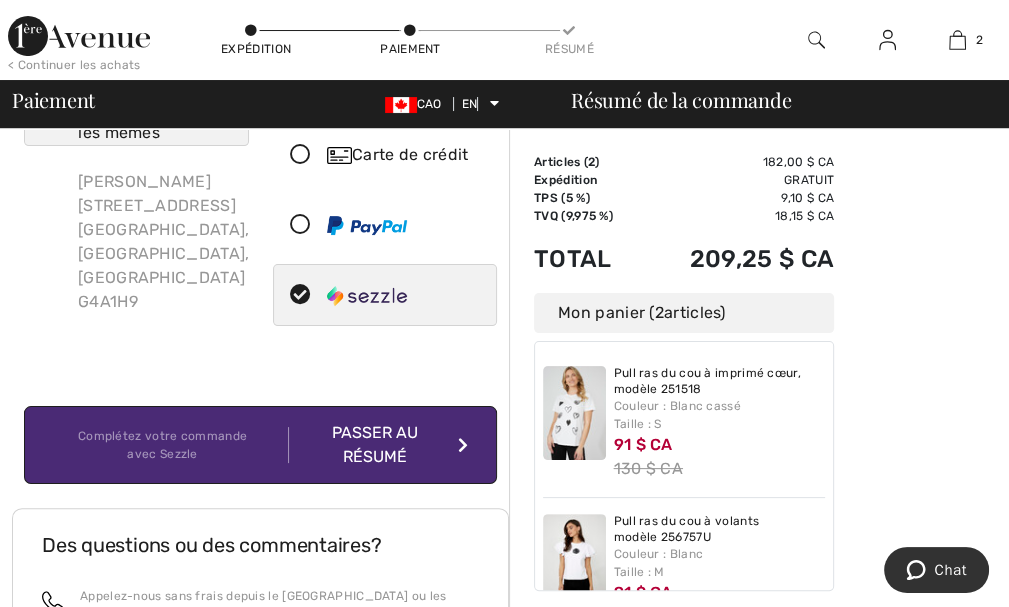 scroll, scrollTop: 132, scrollLeft: 0, axis: vertical 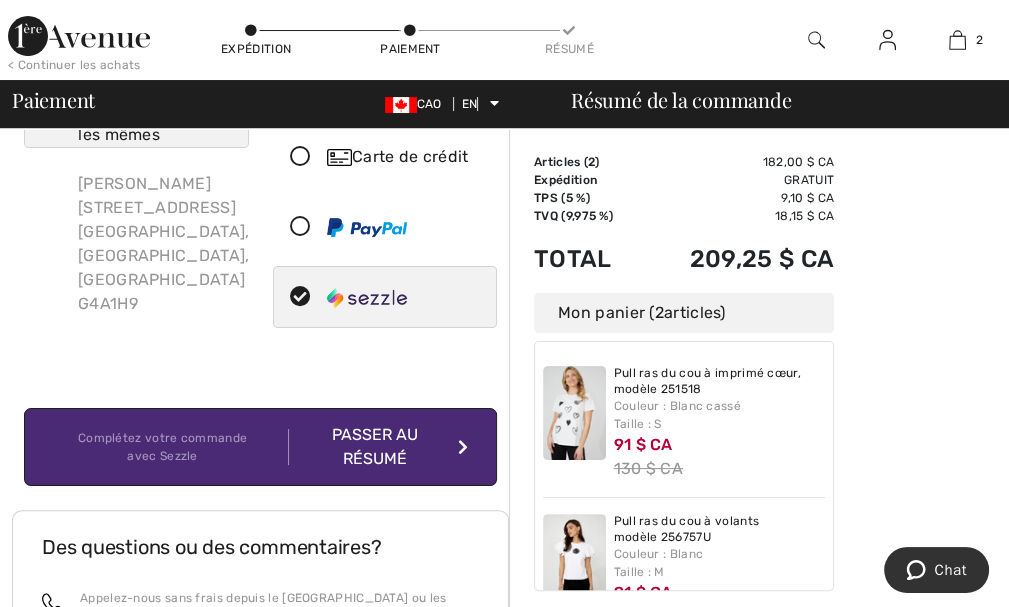 click on "Complétez votre commande avec Sezzle" at bounding box center [162, 447] 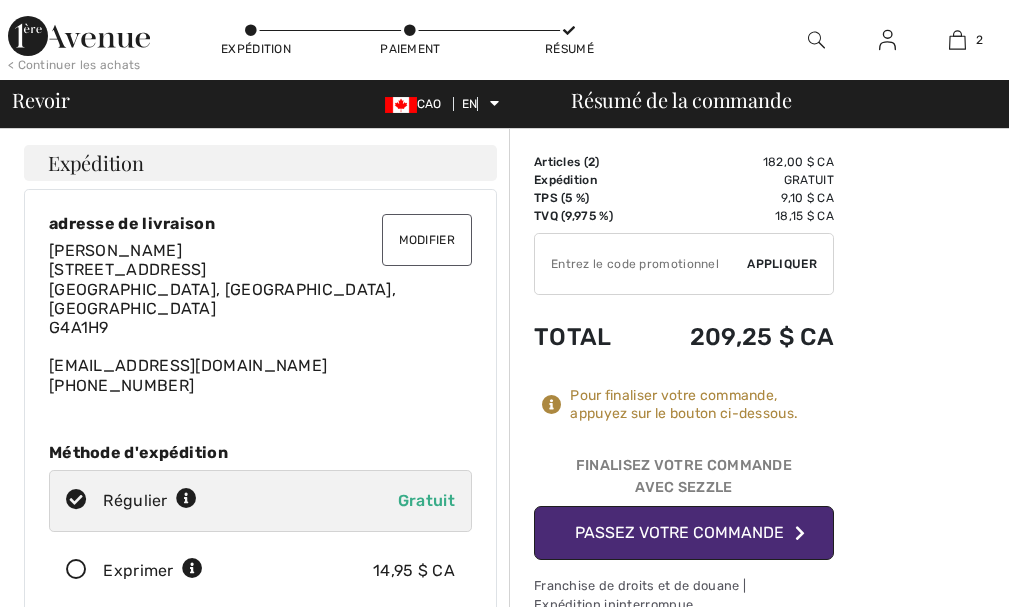 scroll, scrollTop: 0, scrollLeft: 0, axis: both 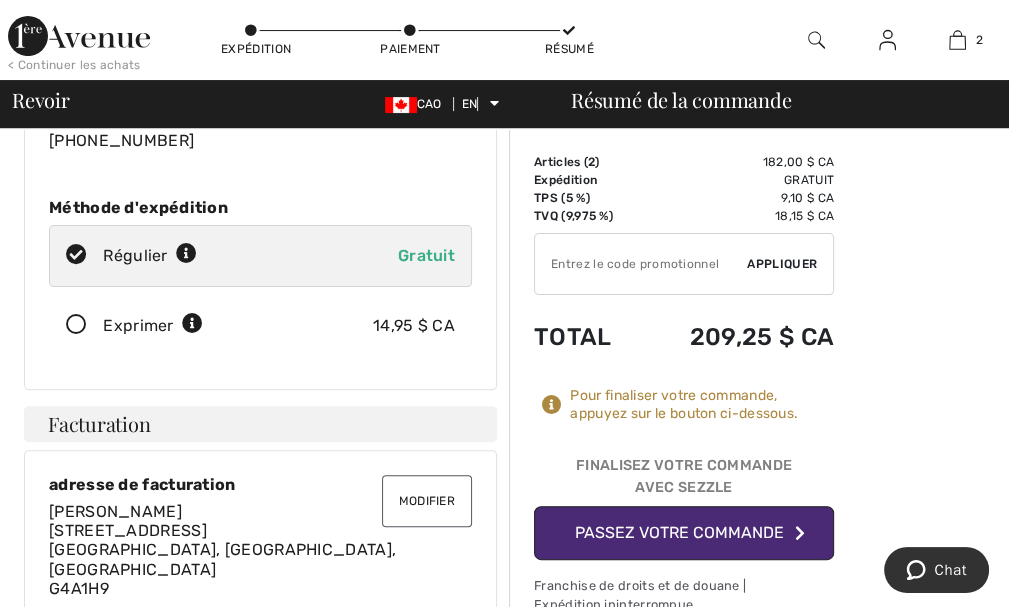 click on "Passez votre commande" at bounding box center [679, 532] 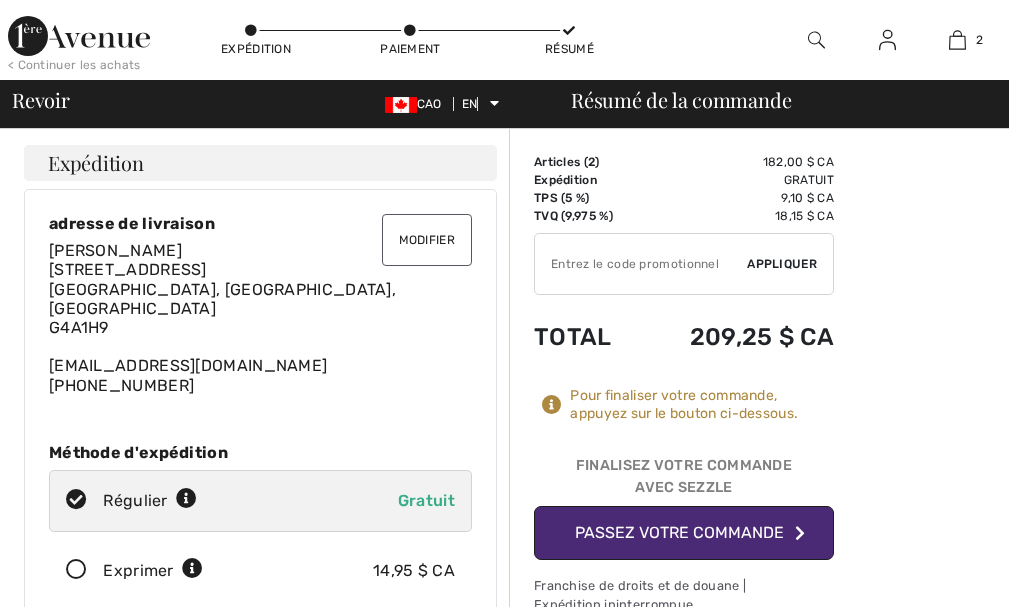 scroll, scrollTop: 0, scrollLeft: 0, axis: both 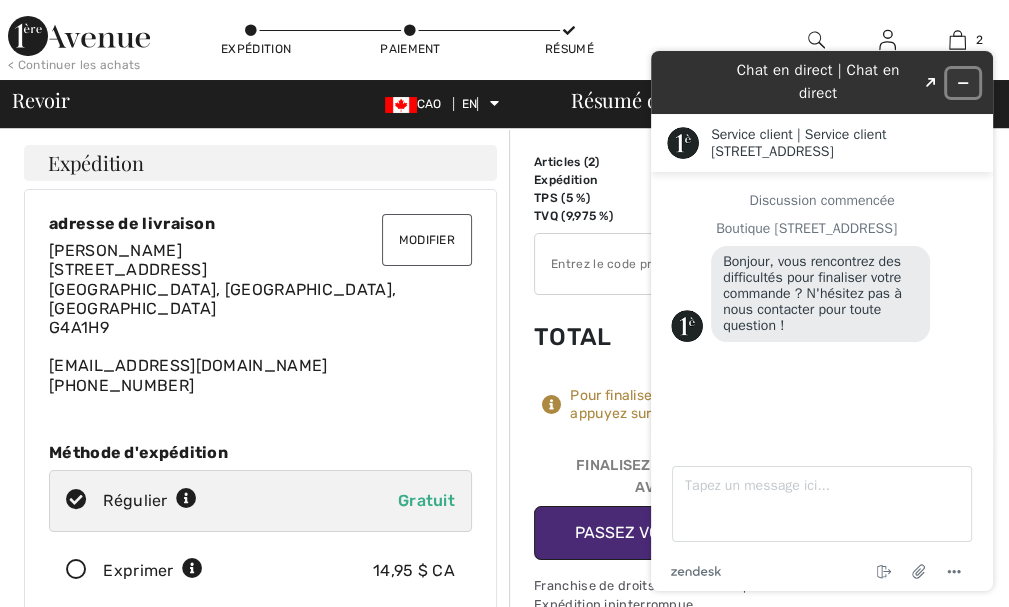 click 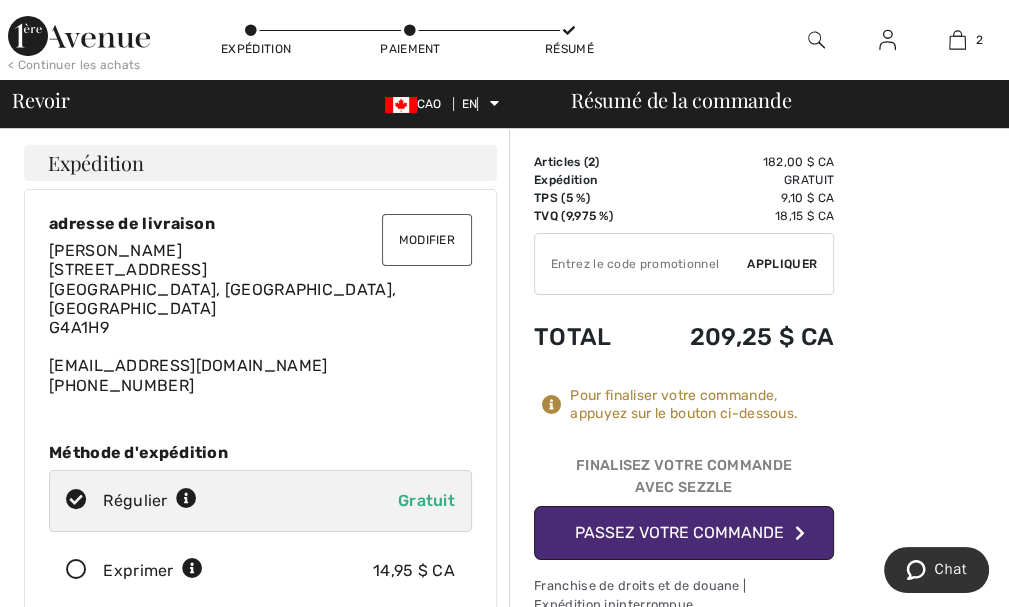 click on "Passez votre commande" at bounding box center [679, 532] 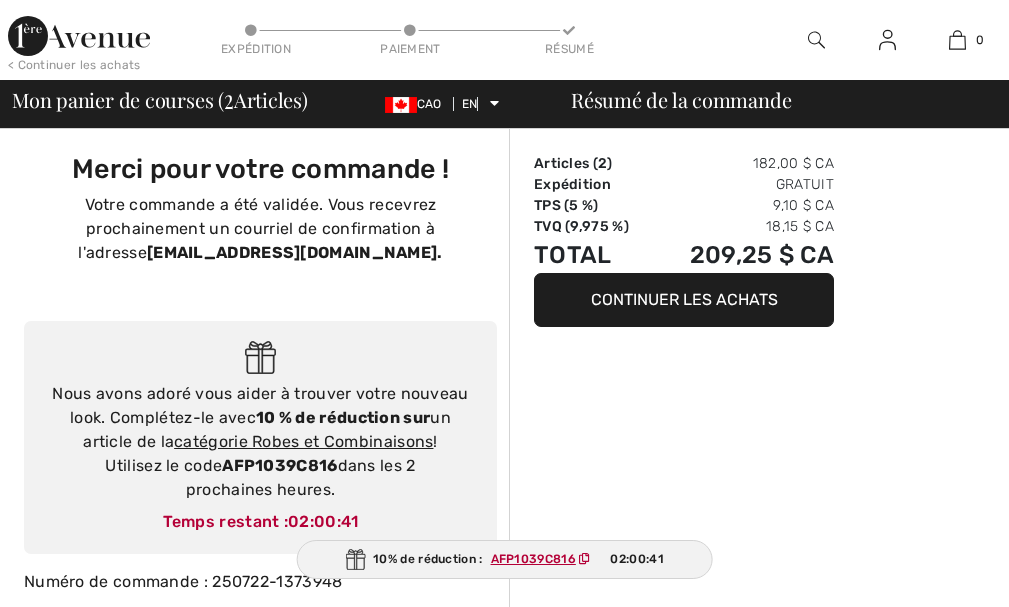 scroll, scrollTop: 0, scrollLeft: 0, axis: both 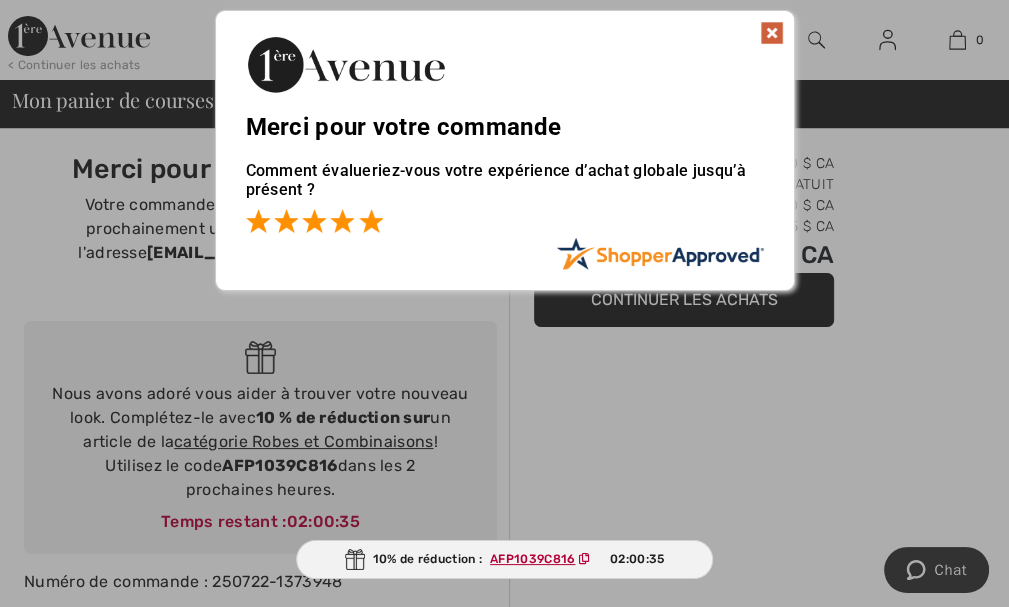 click at bounding box center (371, 221) 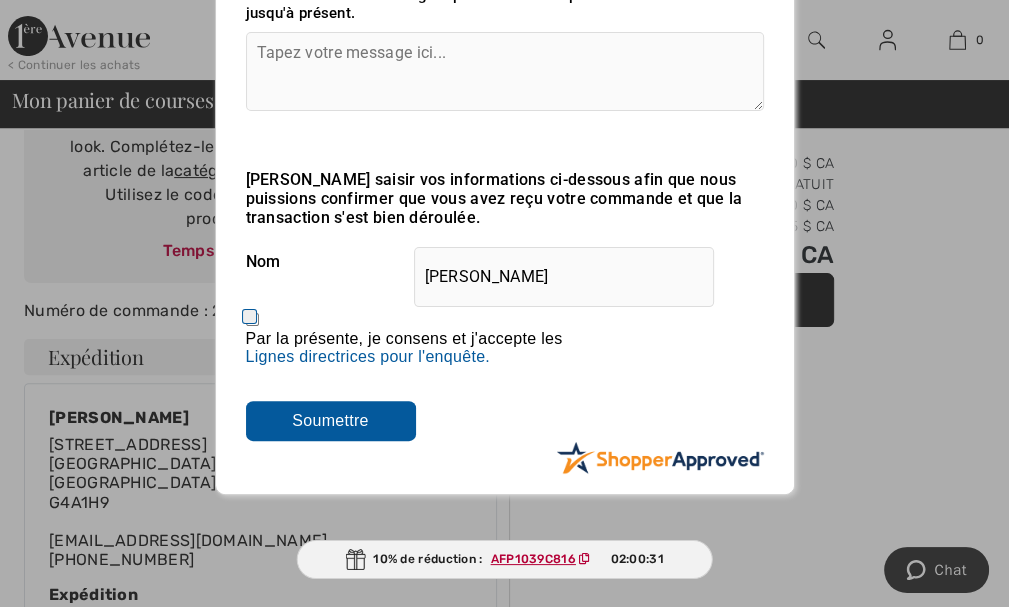 scroll, scrollTop: 285, scrollLeft: 0, axis: vertical 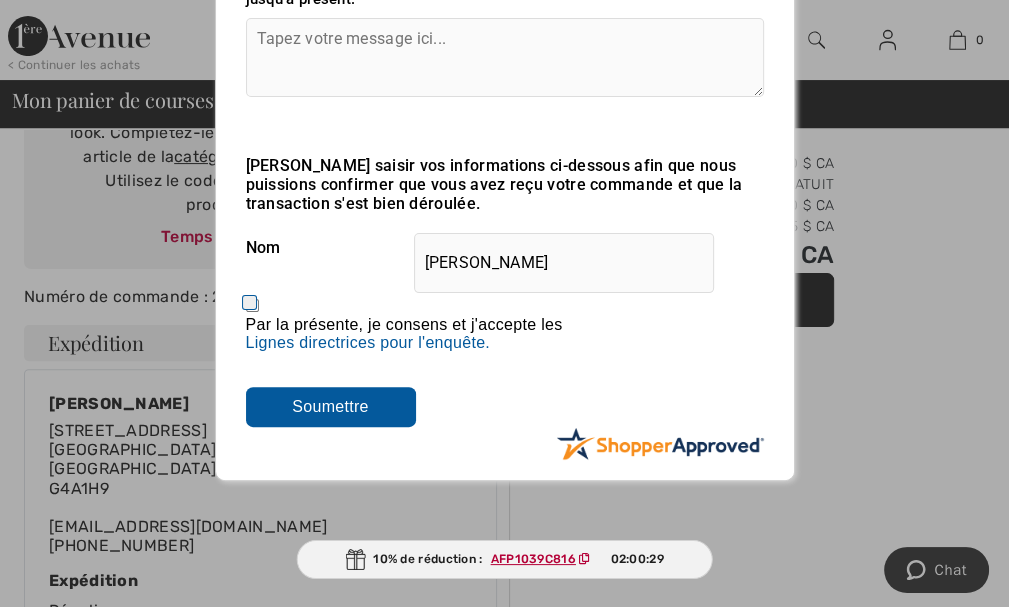 click on "Par la présente, je consens et j'accepte les En soumettant un avis, vous autorisez Shopper Approved à afficher et partager votre nom, votre avis et tout contenu soumis, afin d'aider les futurs clients de [DOMAIN_NAME] à prendre de meilleures décisions d'achat. Les informations personnelles collectées ou fournies dans le cadre de votre avis sont traitées conformément à notre Politique de confidentialité, disponible à l'adresse  [URL][DOMAIN_NAME],  et sont également soumises à la Politique de confidentialité de [DOMAIN_NAME]. Nous ne sommes pas responsables des pratiques de confidentialité de [DOMAIN_NAME] ; vous devez consulter directement le site web de [DOMAIN_NAME] pour connaître leurs pratiques en la matière. Pour tout contenu soumis, vous accordez à Shopper Approved une licence non exclusive d'utilisation, de copie, de modification, de suppression et/ou de distribution sans compensation. [PERSON_NAME] déclarez et garantissez également que :" at bounding box center (252, 305) 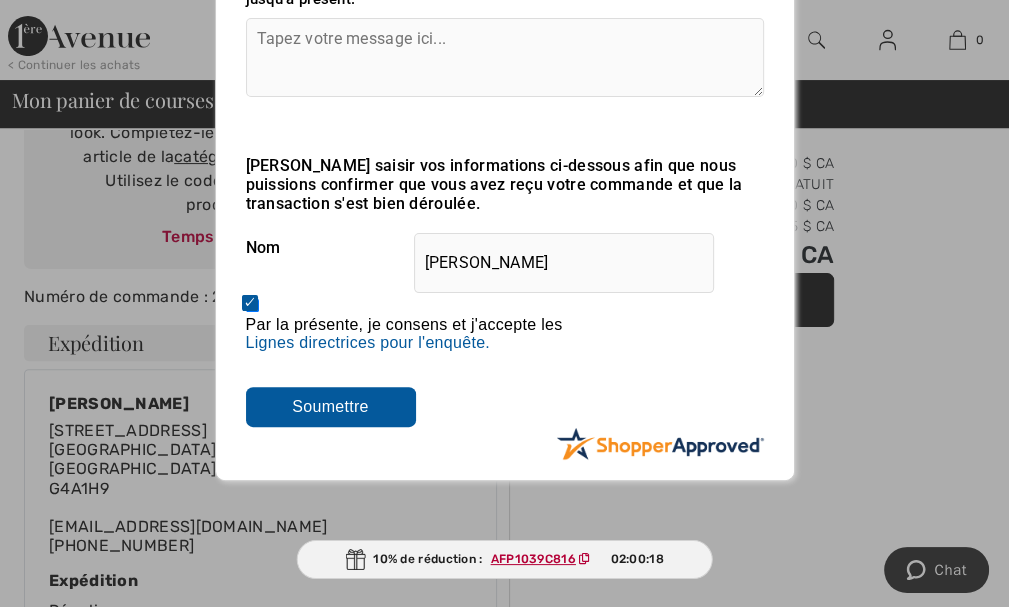 click on "Soumettre" at bounding box center [331, 407] 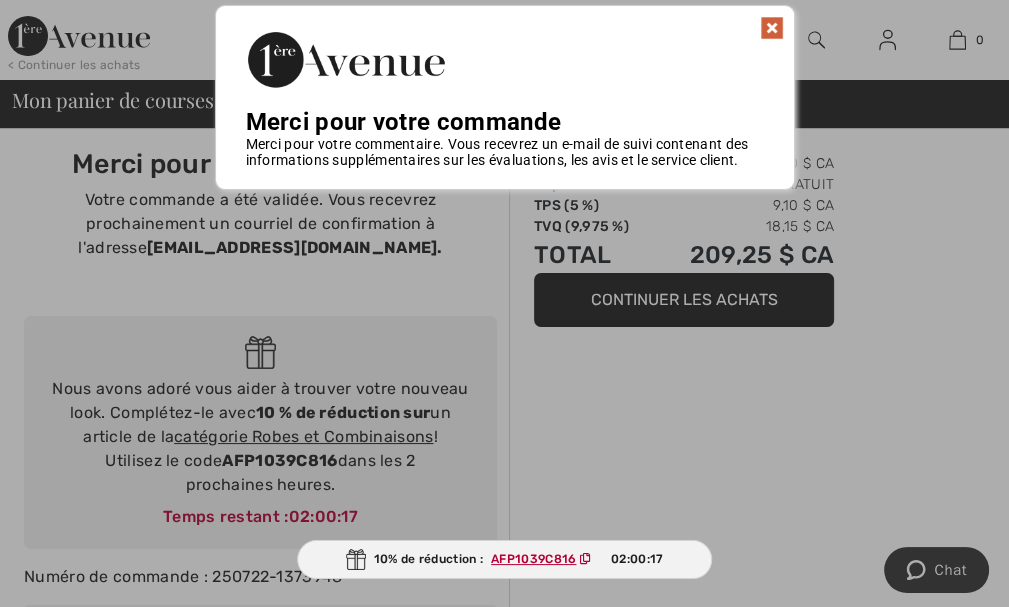 scroll, scrollTop: 0, scrollLeft: 0, axis: both 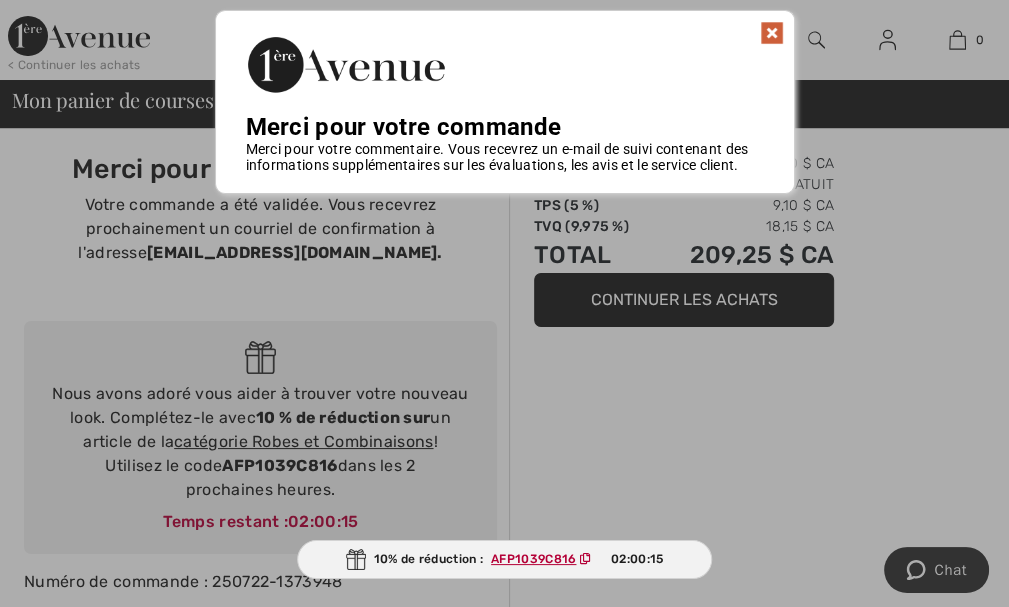 click at bounding box center (772, 33) 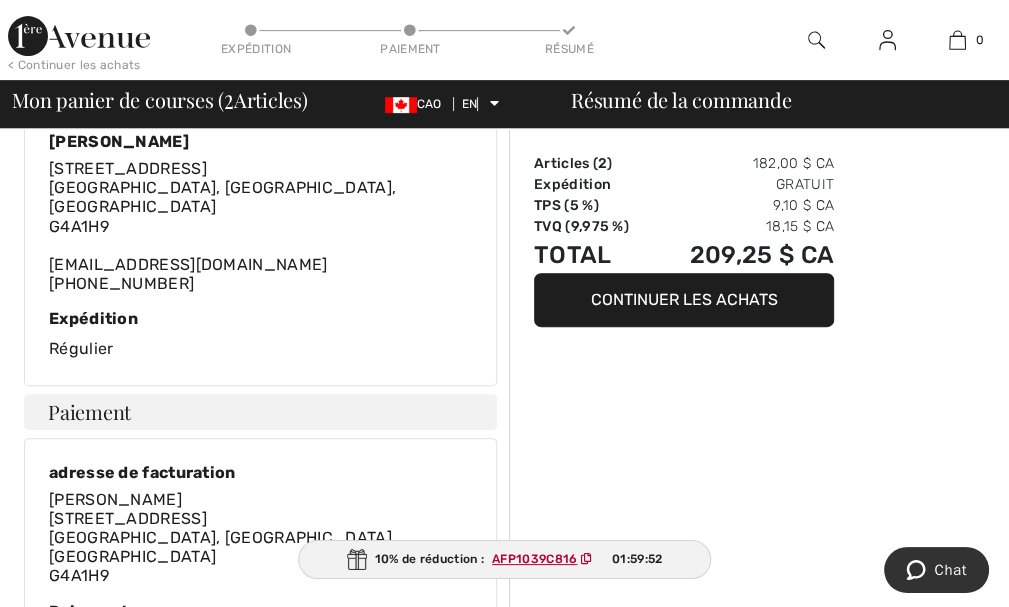 scroll, scrollTop: 541, scrollLeft: 0, axis: vertical 